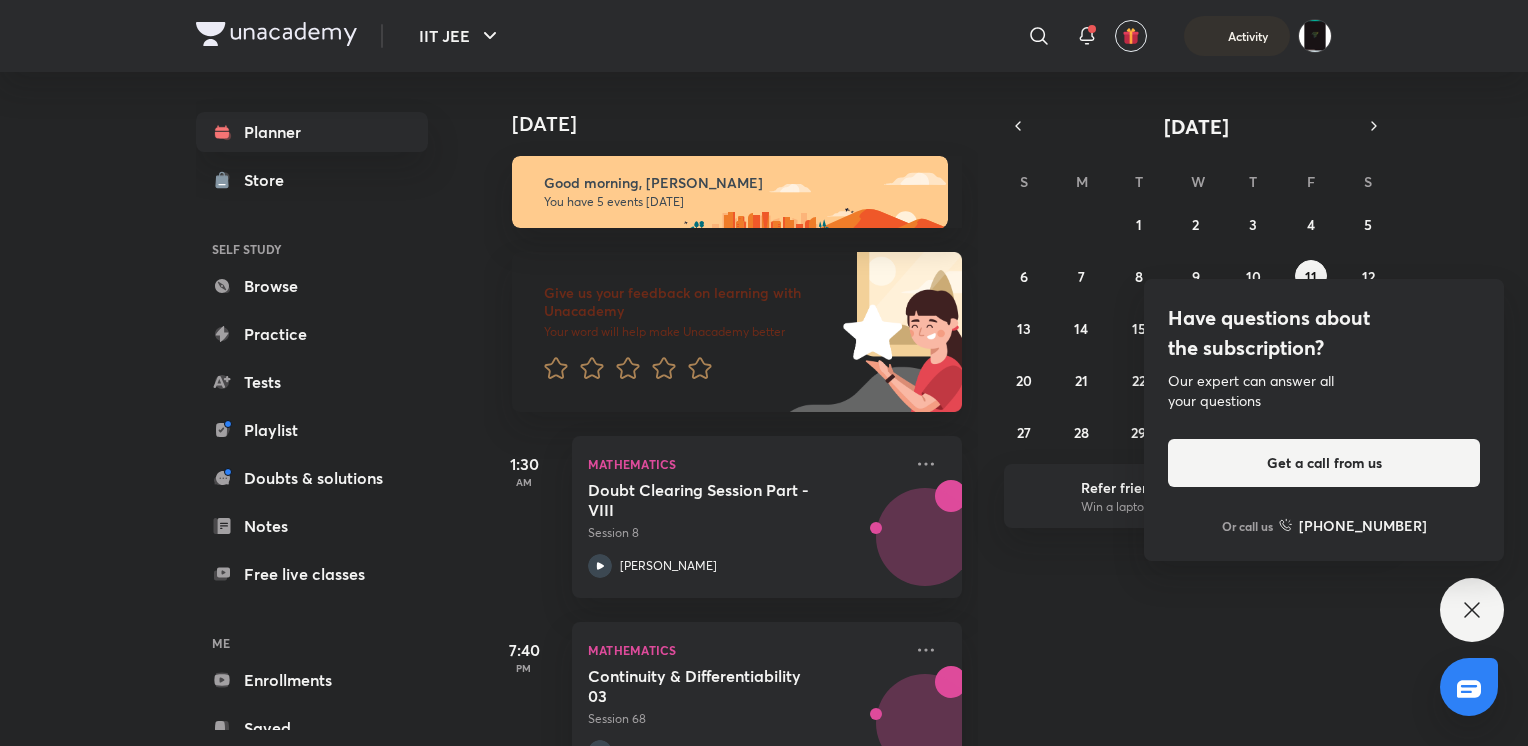 scroll, scrollTop: 0, scrollLeft: 0, axis: both 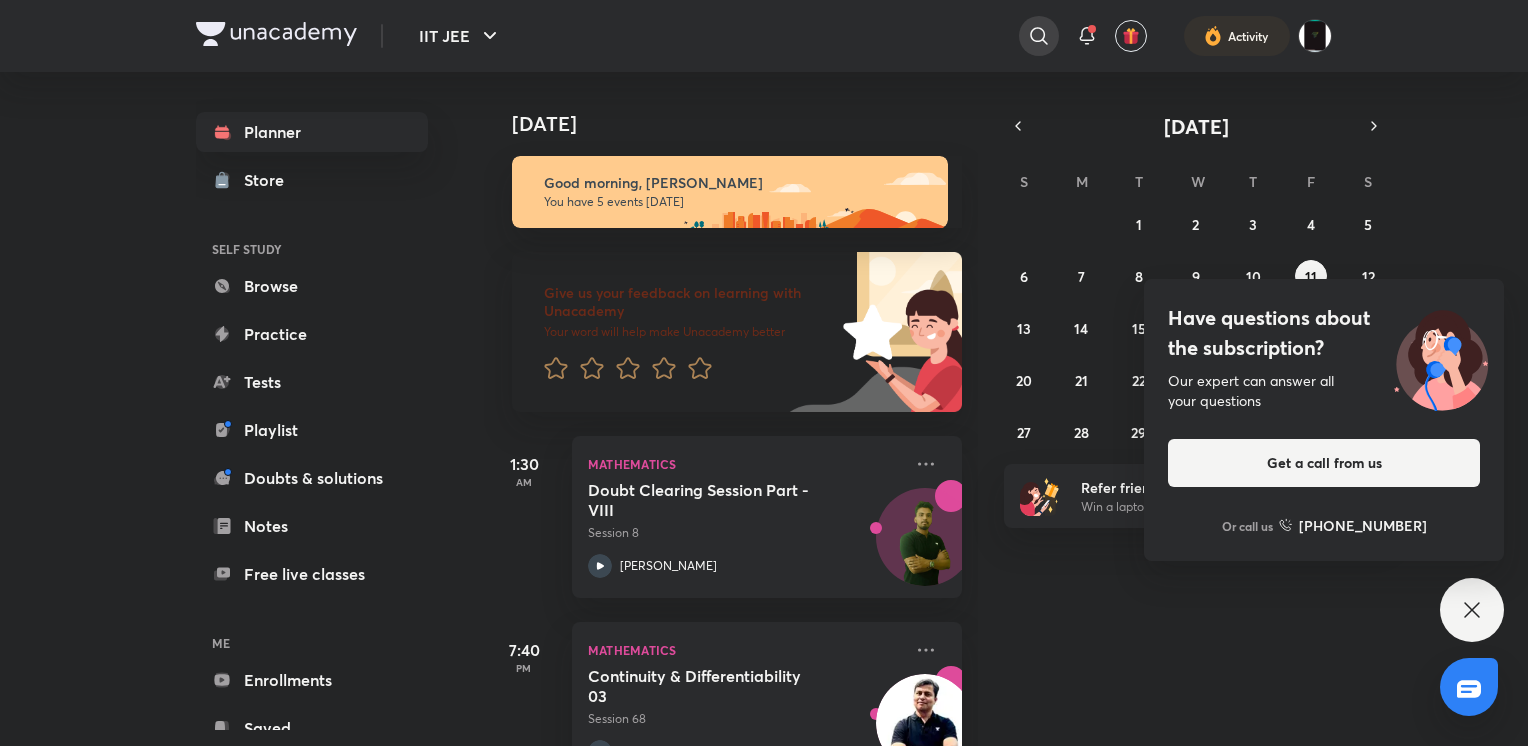 click 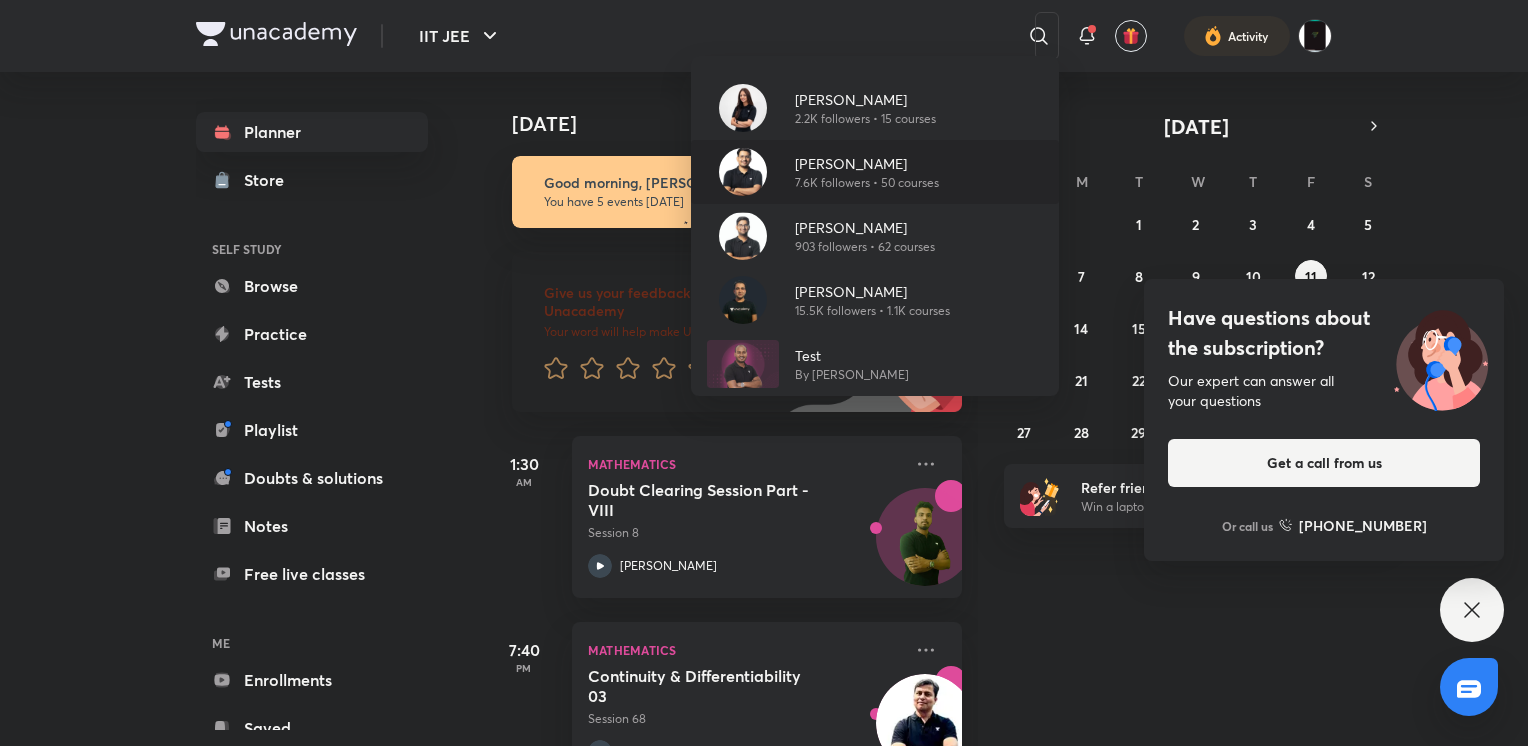 click on "7.6K followers • 50 courses" at bounding box center [867, 183] 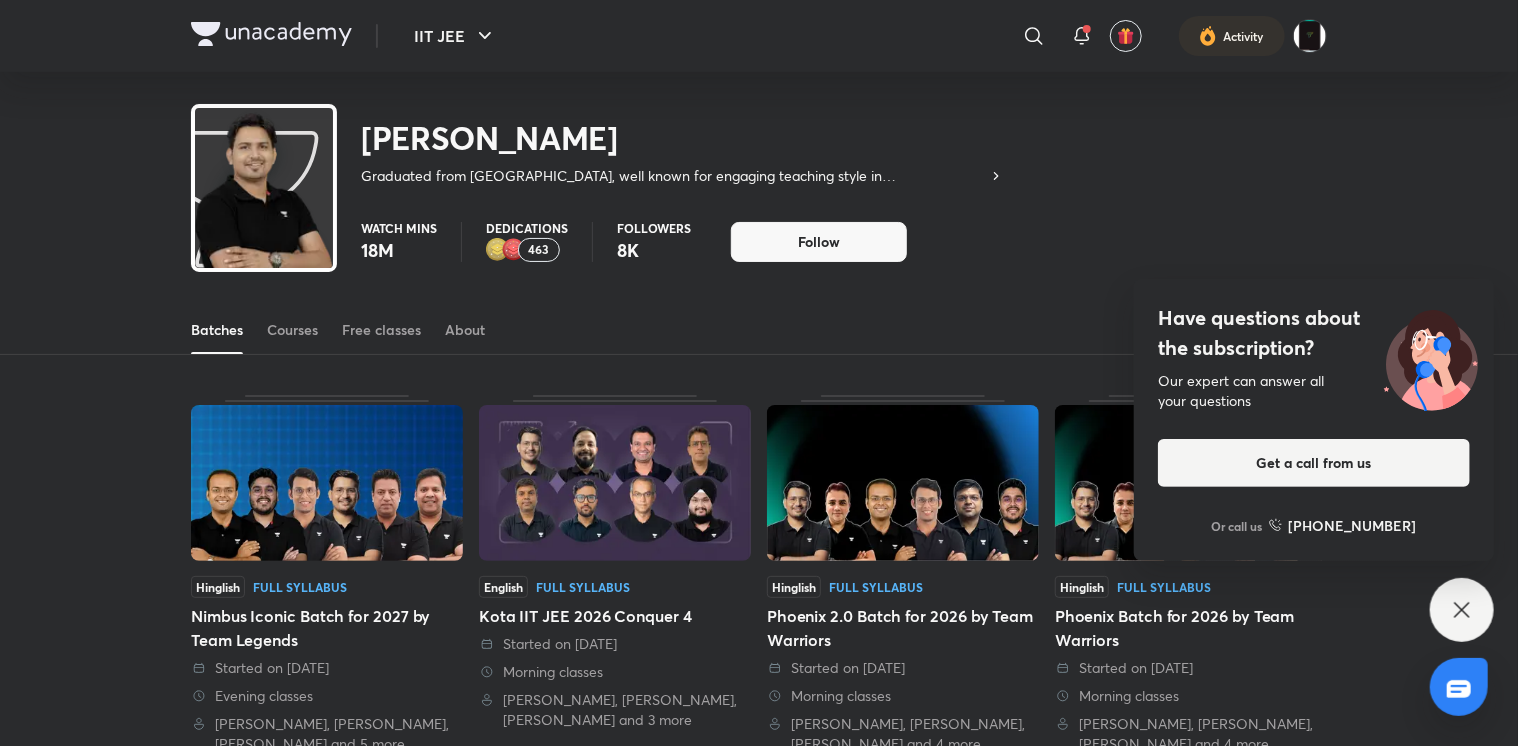 click on "Have questions about the subscription? Our expert can answer all your questions Get a call from us Or call us [PHONE_NUMBER]" at bounding box center [1462, 610] 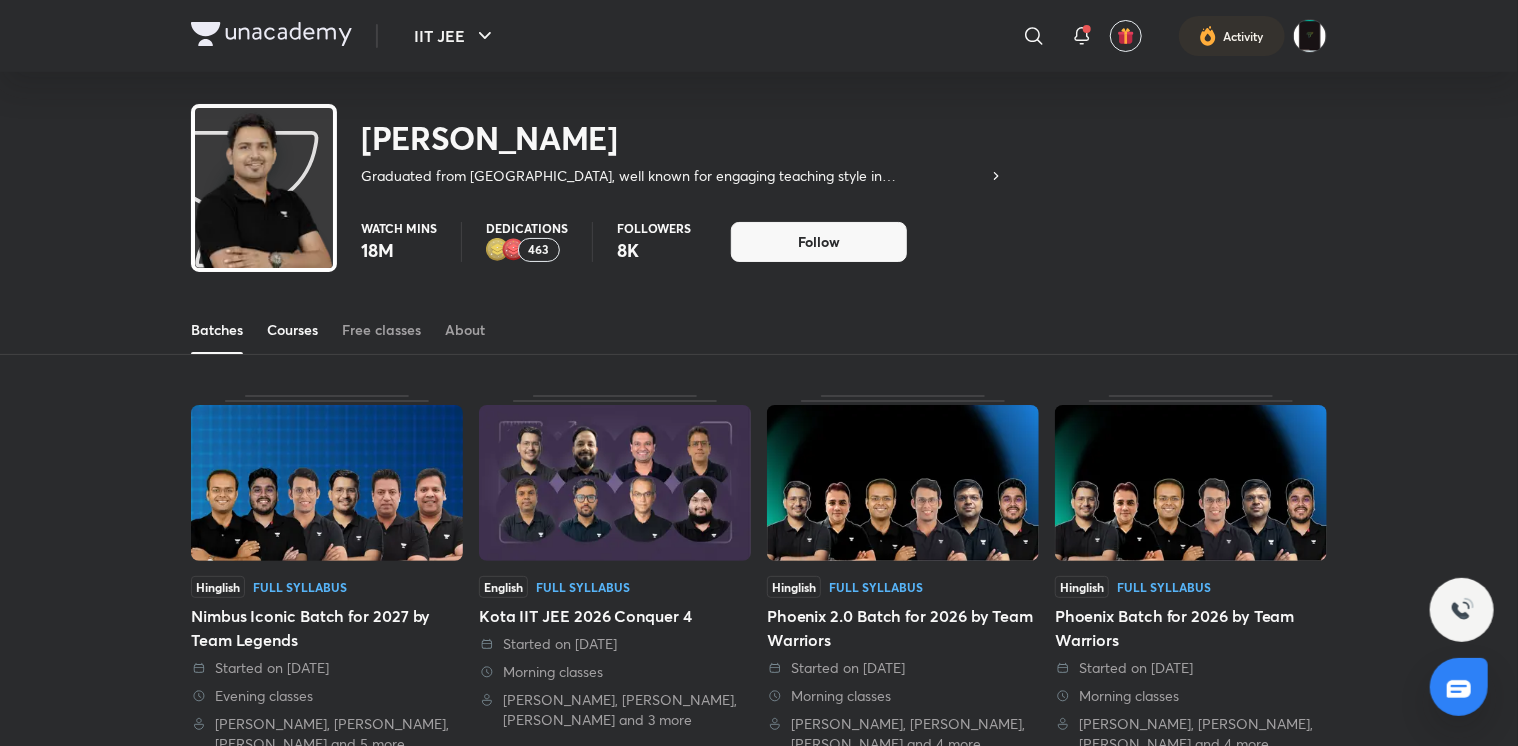 click on "Courses" at bounding box center (292, 330) 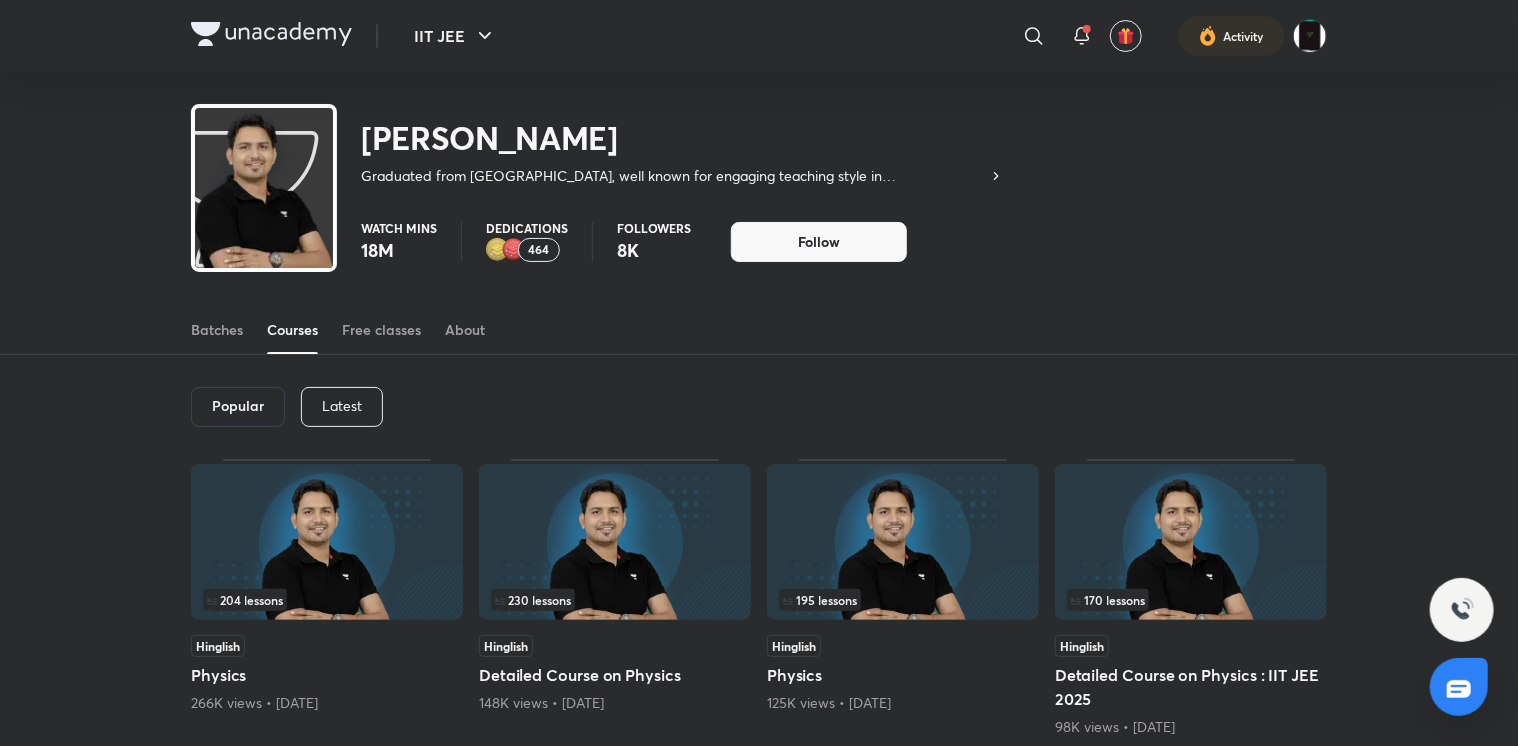 click at bounding box center (1191, 542) 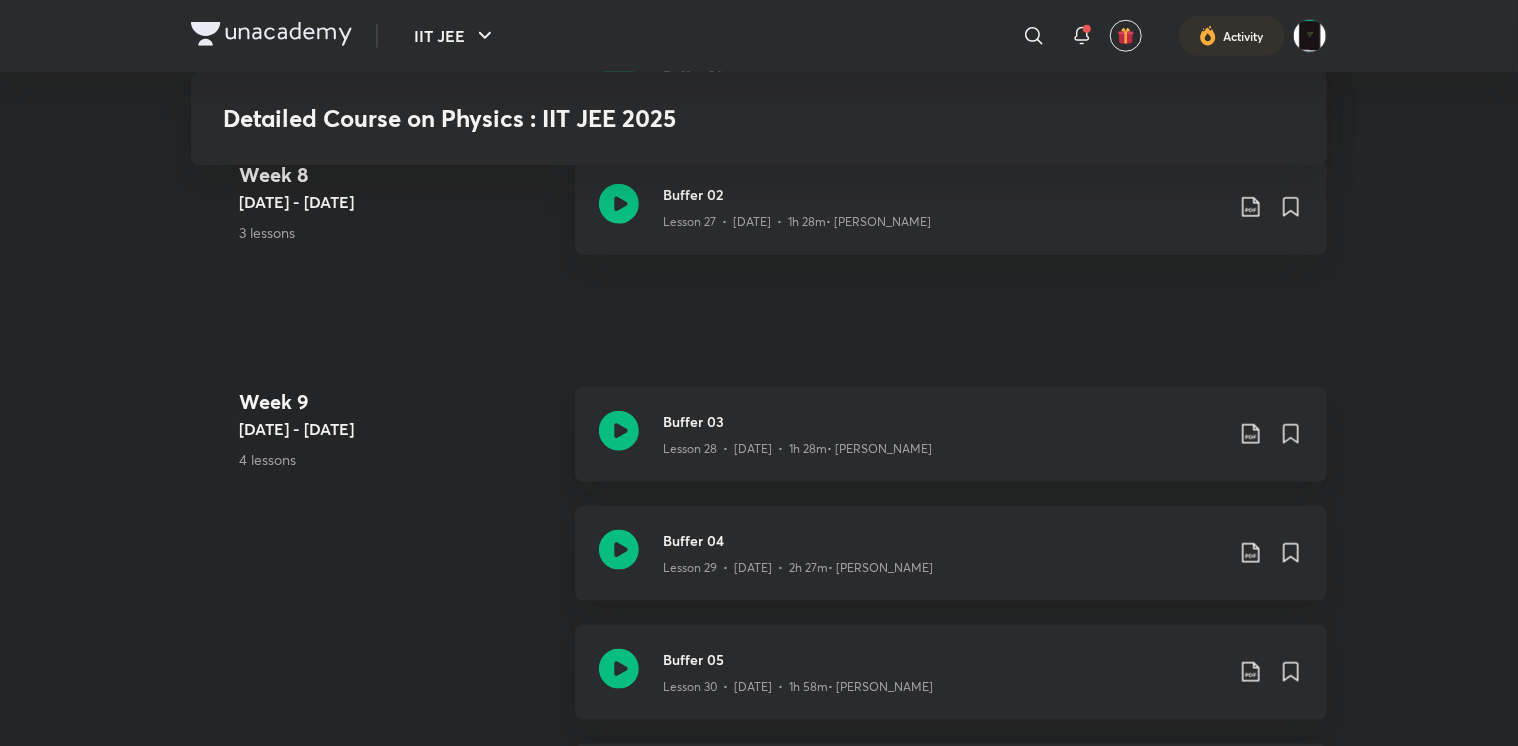 scroll, scrollTop: 4710, scrollLeft: 0, axis: vertical 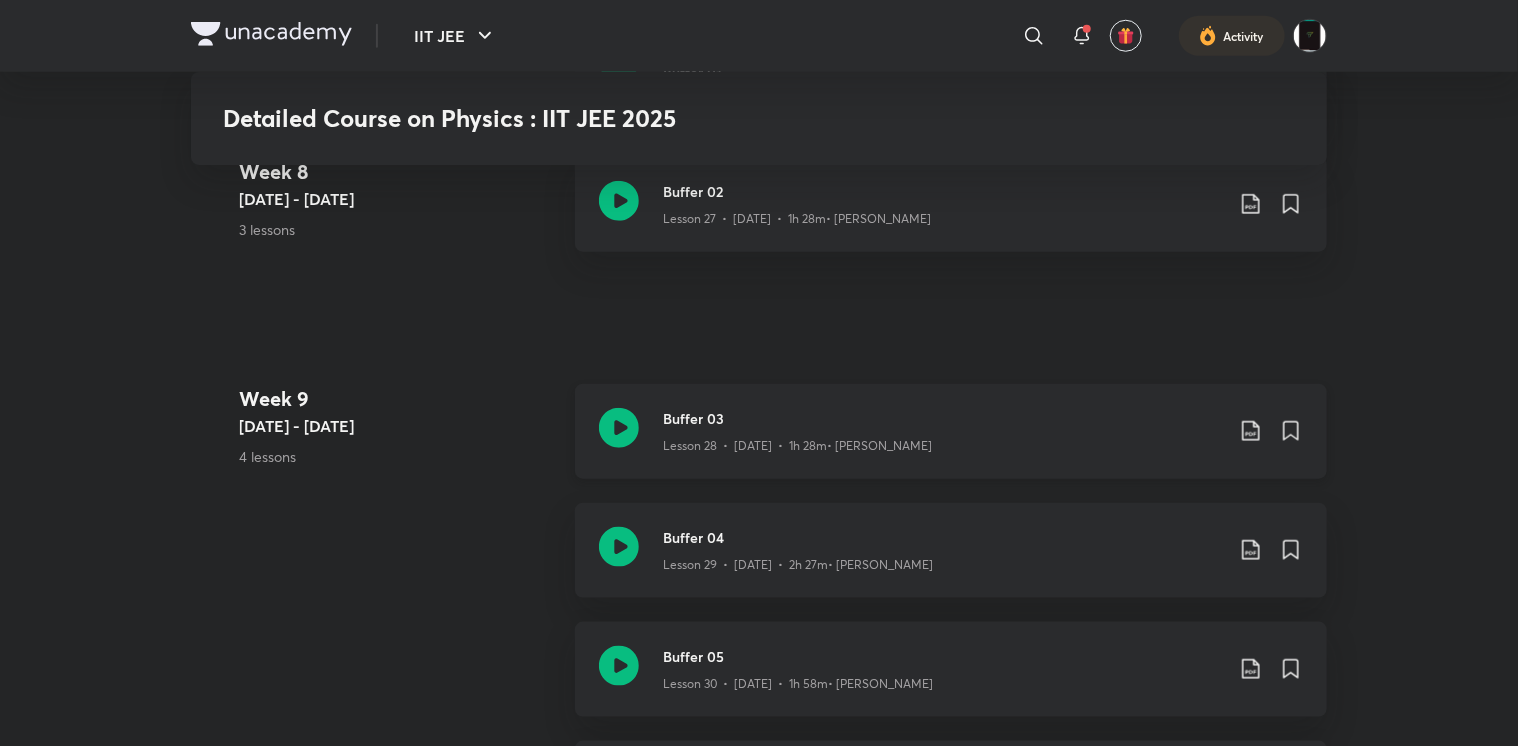 click on "Lesson 28  •  [DATE]  •  1h 28m    •  [PERSON_NAME]" at bounding box center [797, 446] 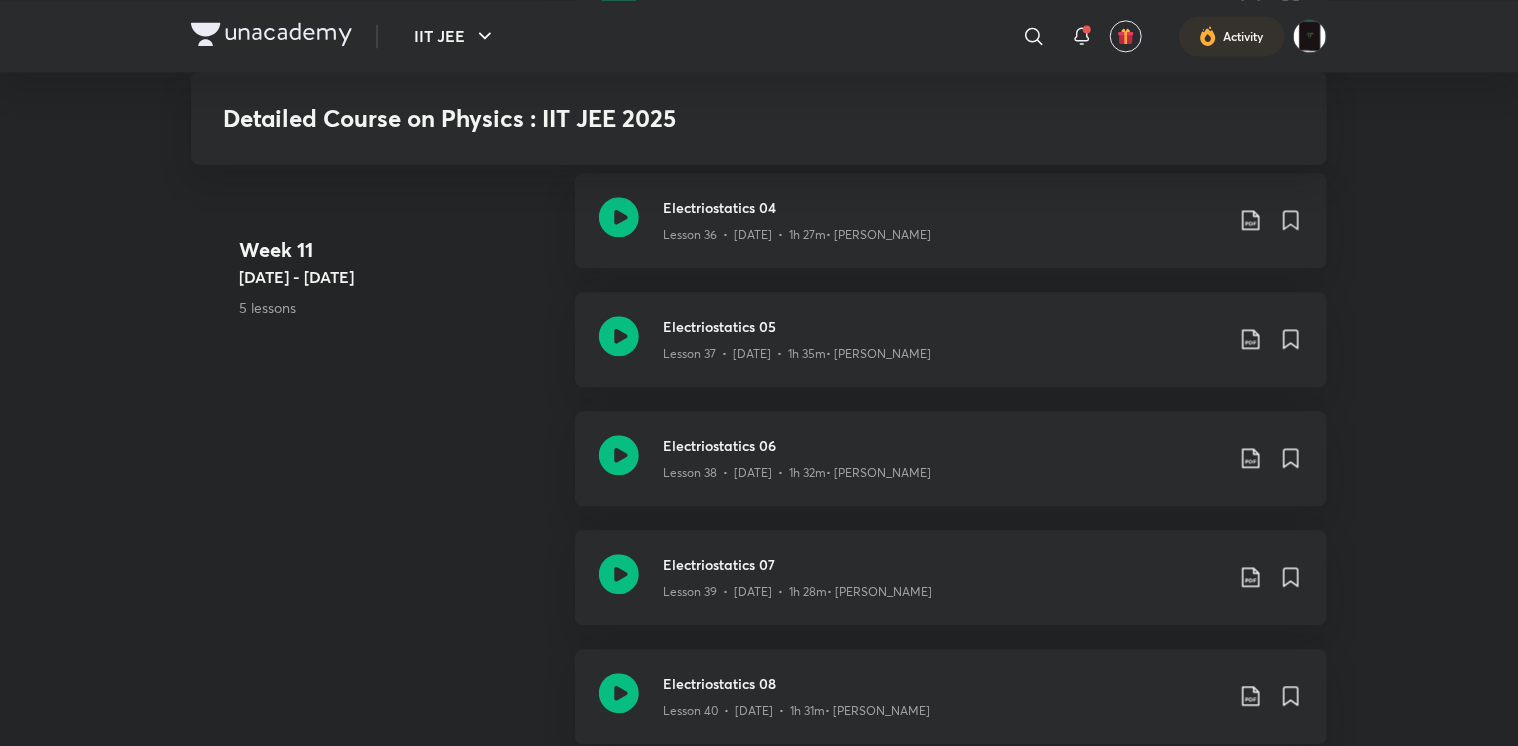 scroll, scrollTop: 6116, scrollLeft: 0, axis: vertical 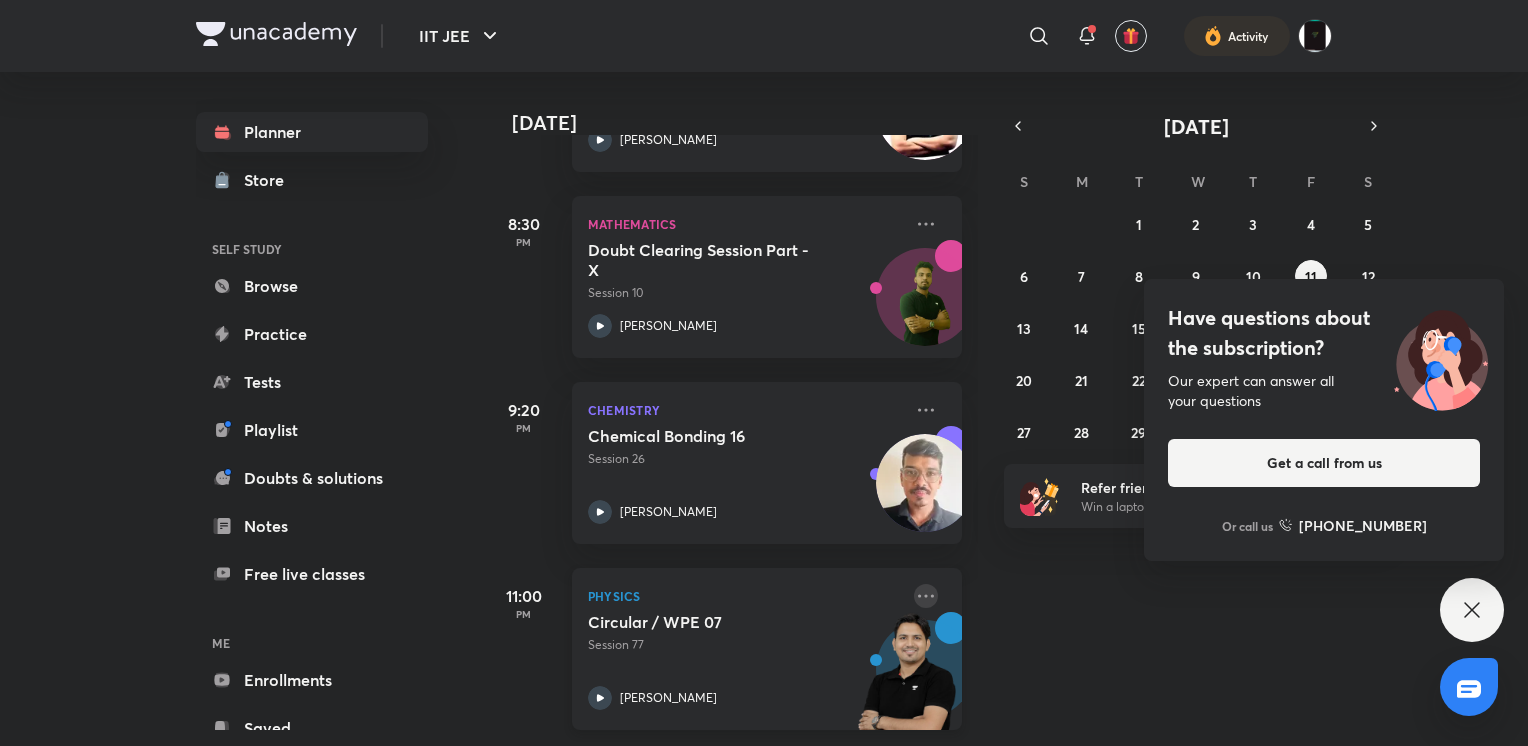 click 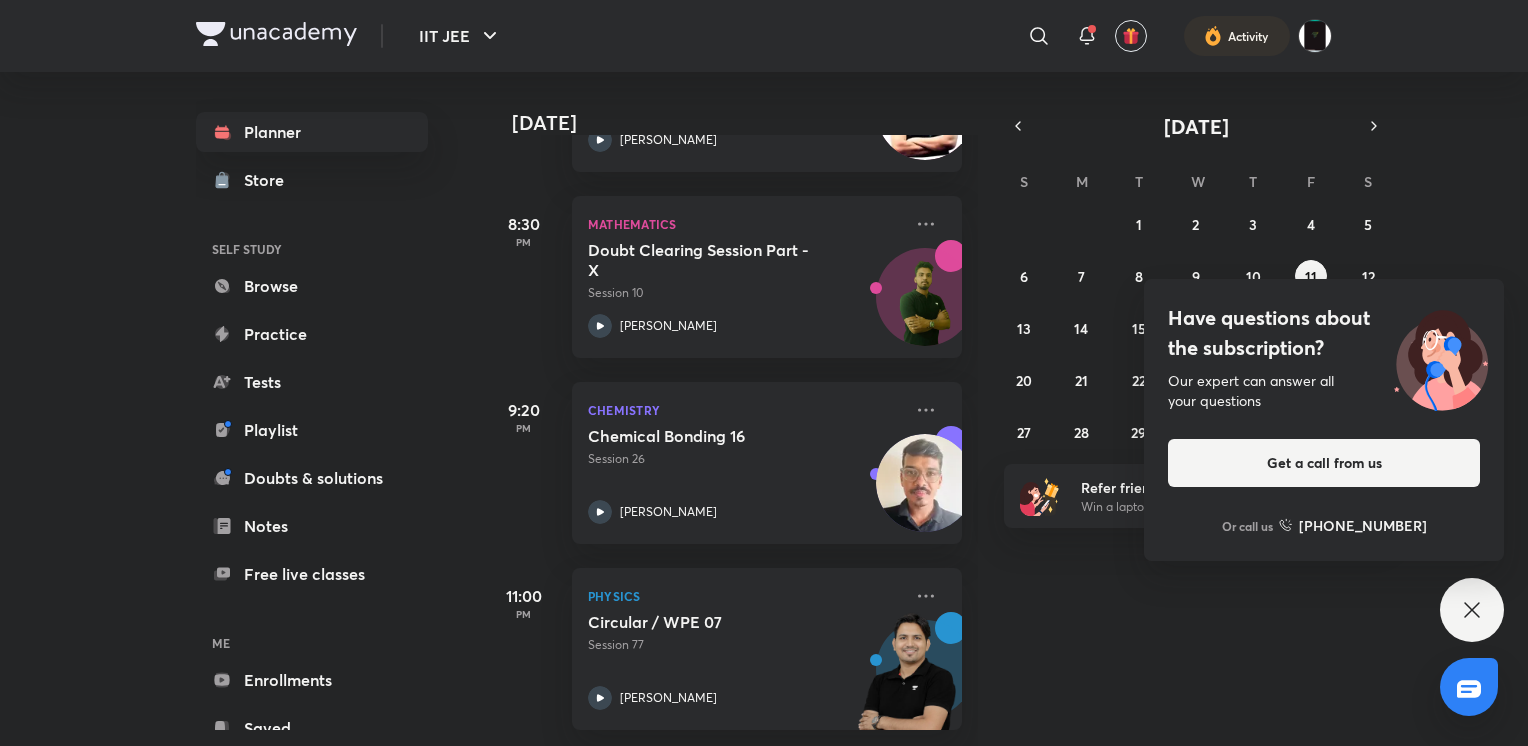 click on "Yesterday Good morning, Anurag You have 5 events today Give us your feedback on learning with Unacademy Your word will help make Unacademy better 1:30 AM Mathematics Doubt Clearing Session Part - VIII Session 8 Abhishek Sahu 7:40 PM Mathematics Continuity & Differentiability 03 Session 68 Akash Ashish Gautama 8:30 PM Mathematics Doubt Clearing Session Part - X Session 10 Abhishek Sahu 9:20 PM Chemistry Chemical Bonding 16 Session 26 Gaurav Jaiswal 11:00 PM Physics Circular / WPE 07 Session 77 Rahul Yadav" at bounding box center [1004, 409] 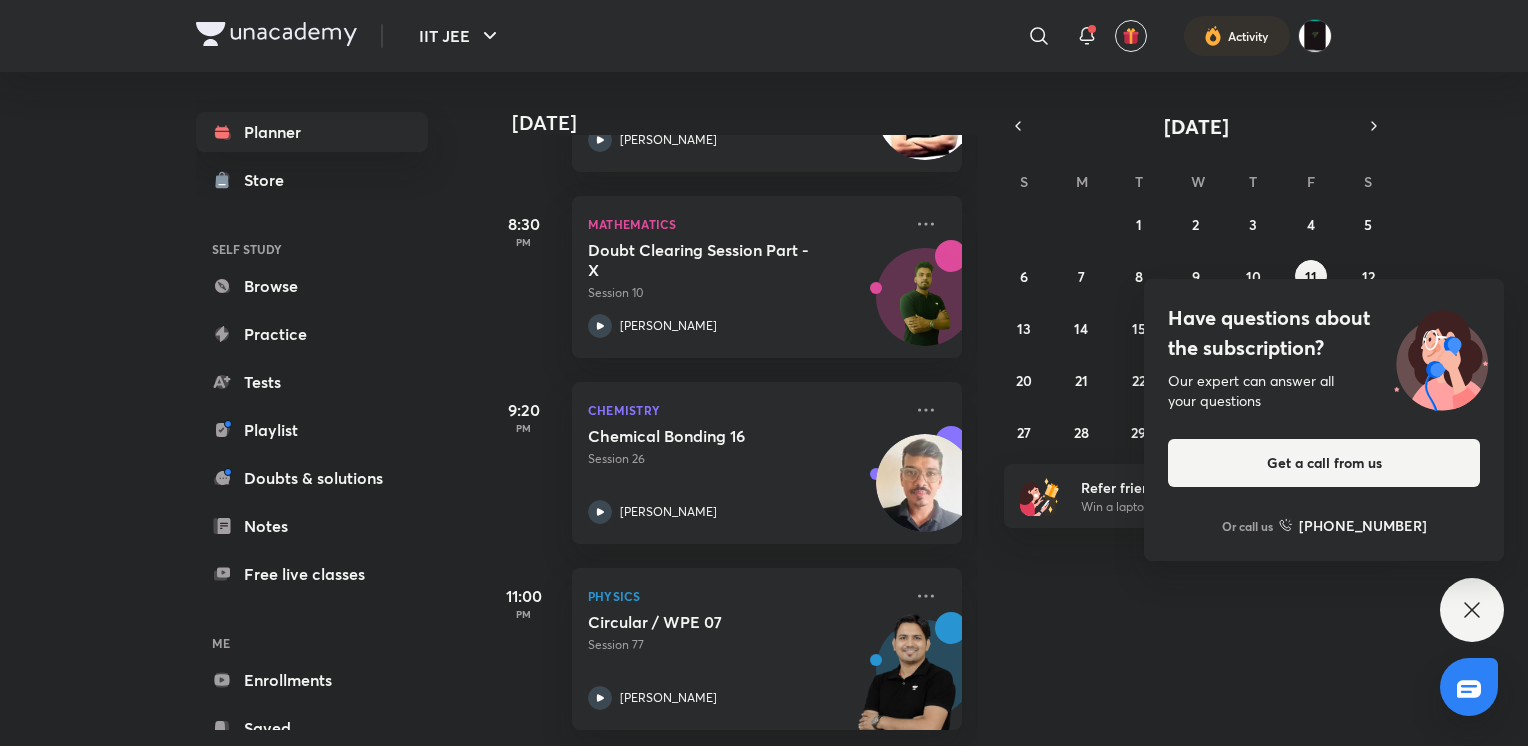 click on "Have questions about the subscription? Our expert can answer all your questions Get a call from us Or call us [PHONE_NUMBER]" at bounding box center [1472, 610] 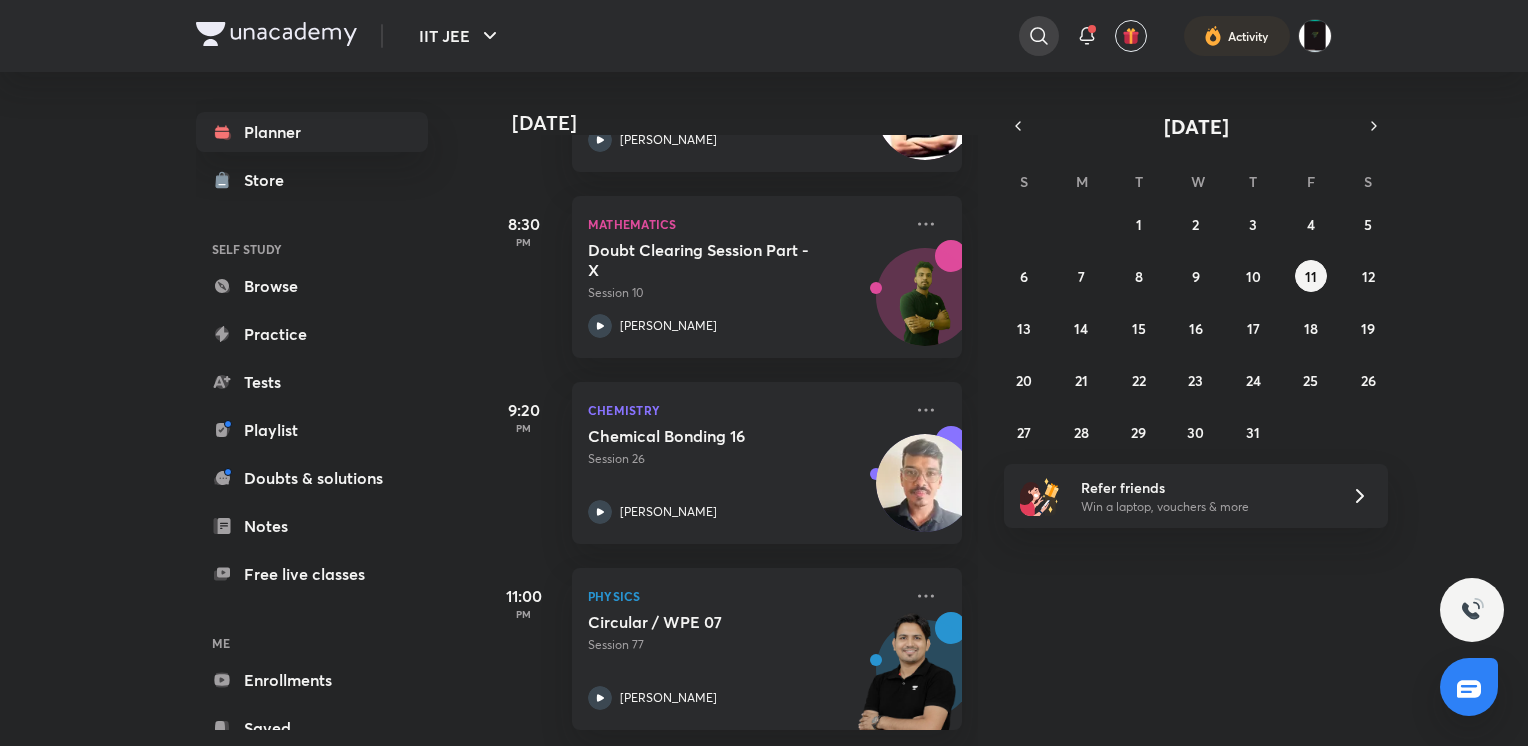 click 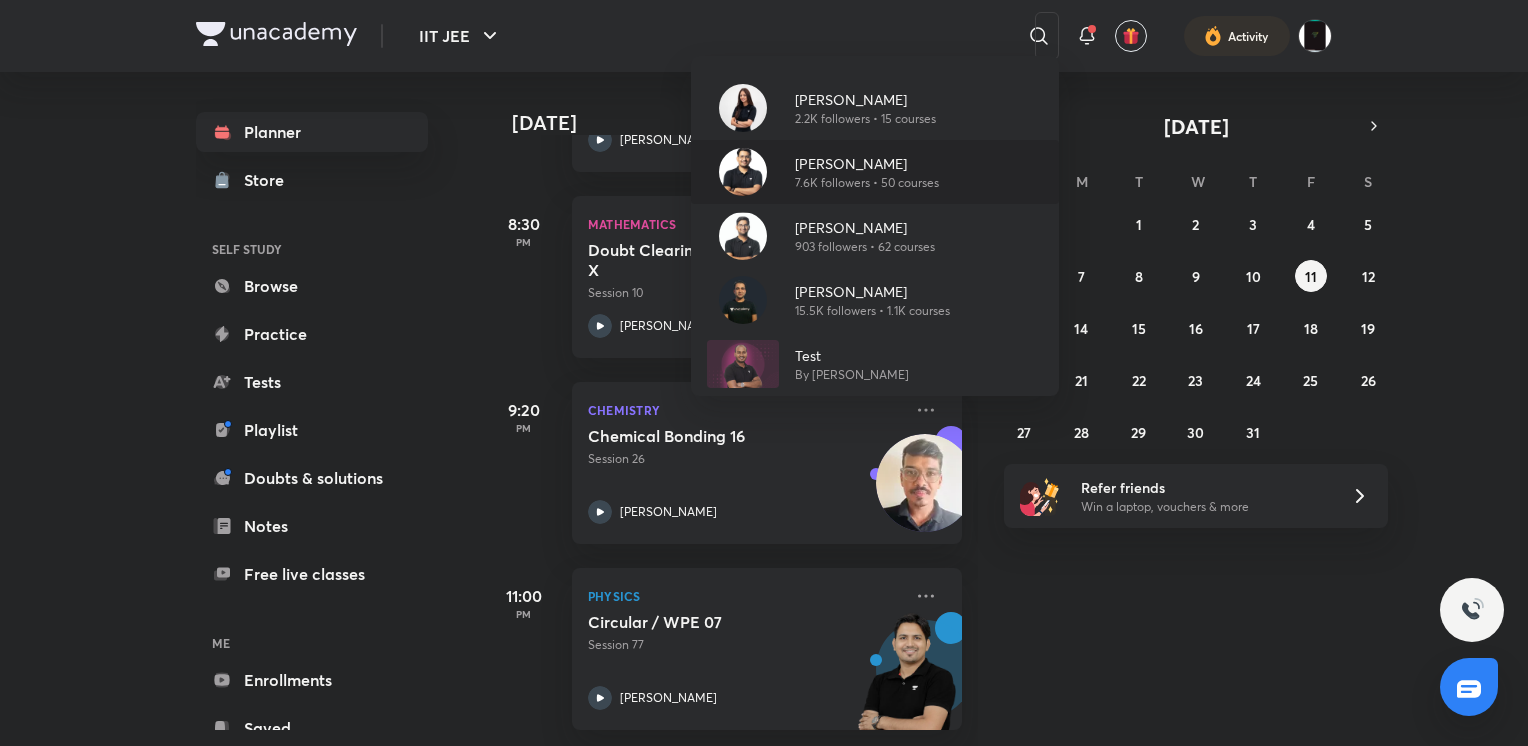 click on "7.6K followers • 50 courses" at bounding box center (867, 183) 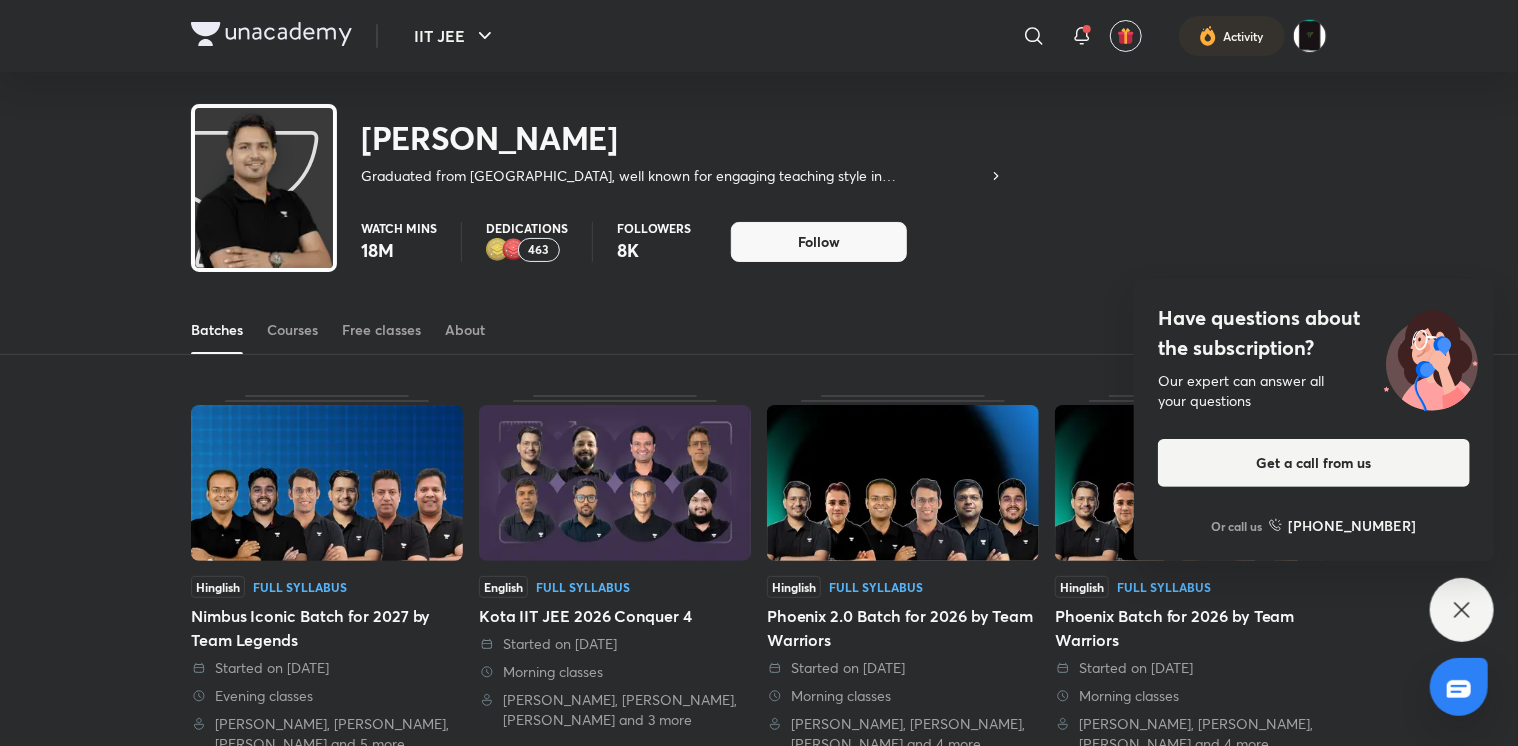 click on "Have questions about the subscription? Our expert can answer all your questions Get a call from us Or call us [PHONE_NUMBER]" at bounding box center [1462, 610] 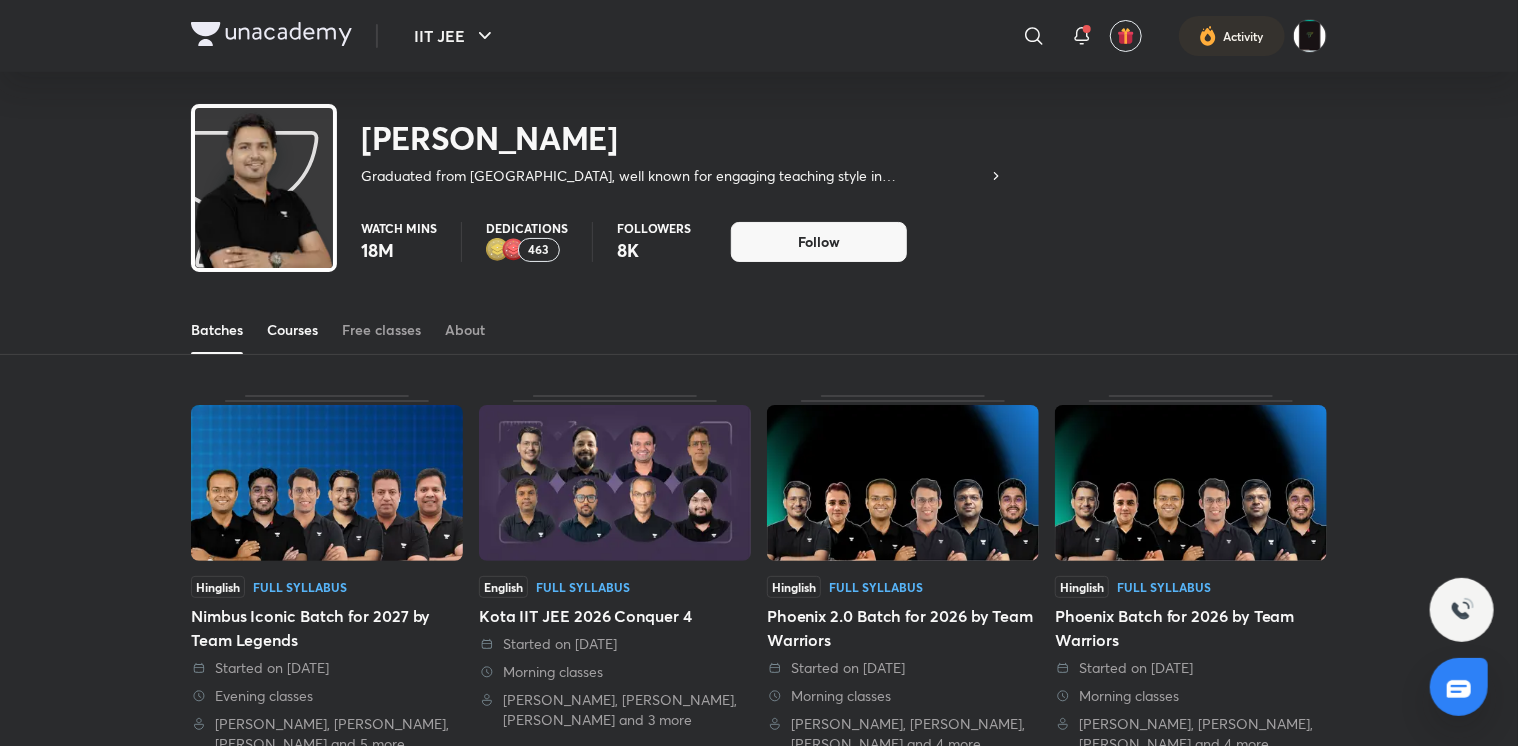 click on "Courses" at bounding box center [292, 330] 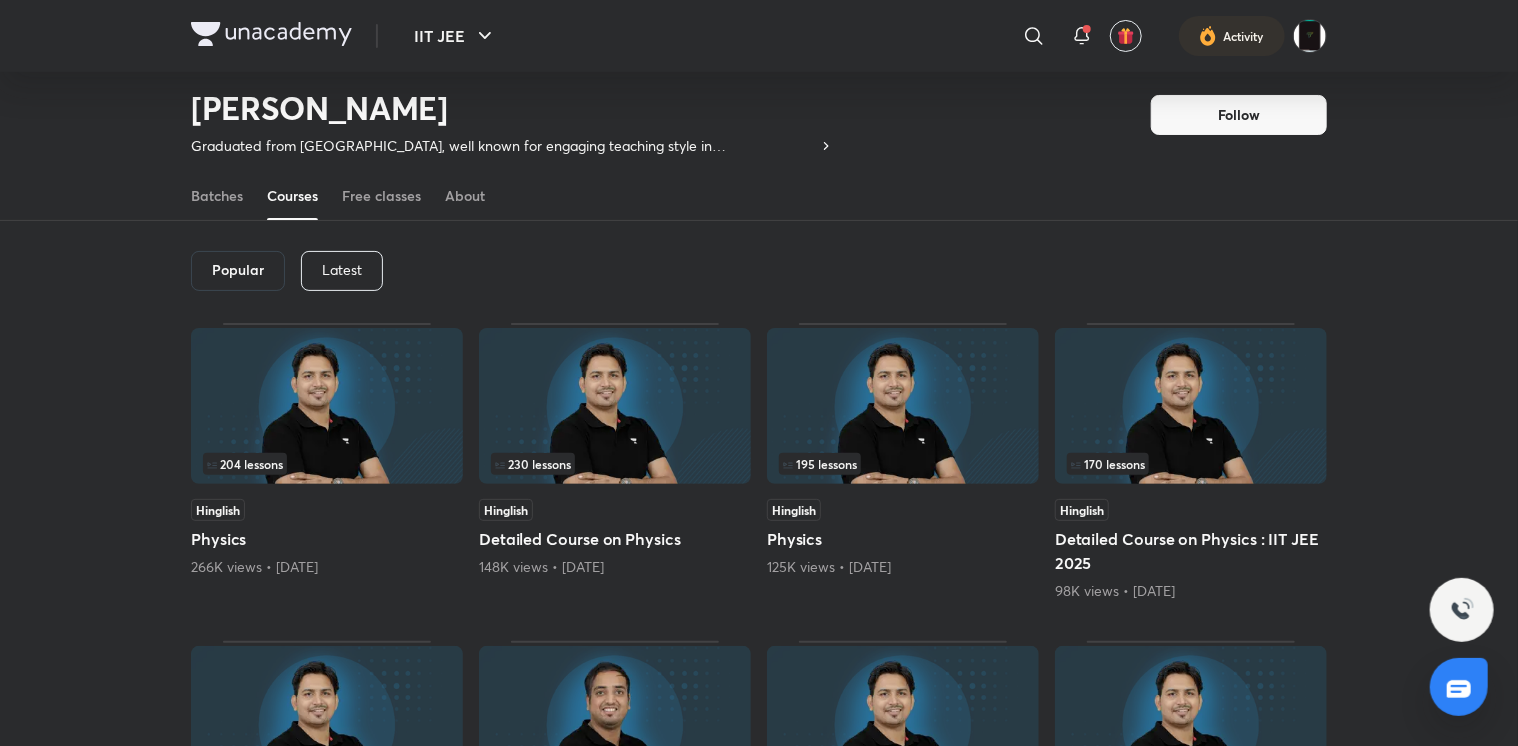 scroll, scrollTop: 48, scrollLeft: 0, axis: vertical 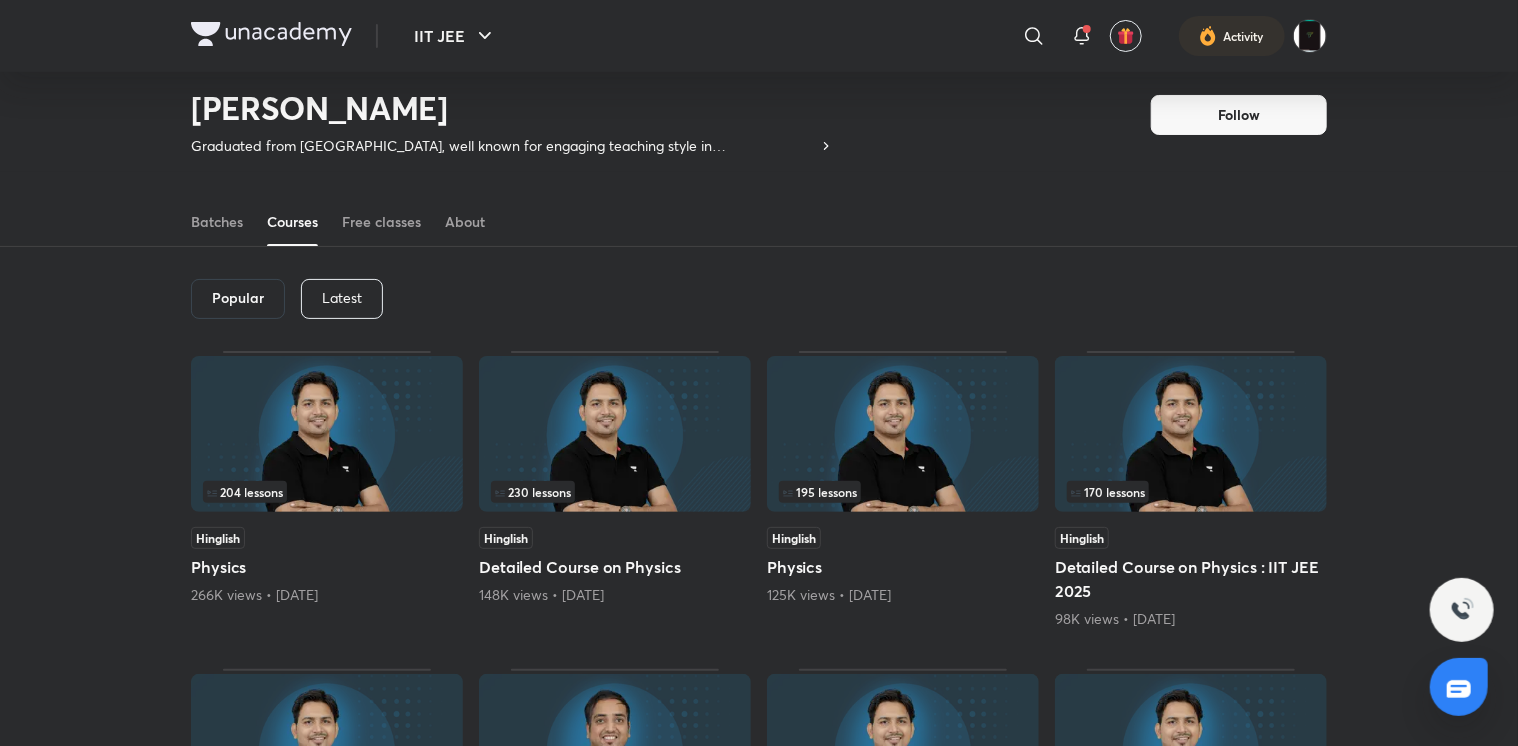 click at bounding box center (1191, 434) 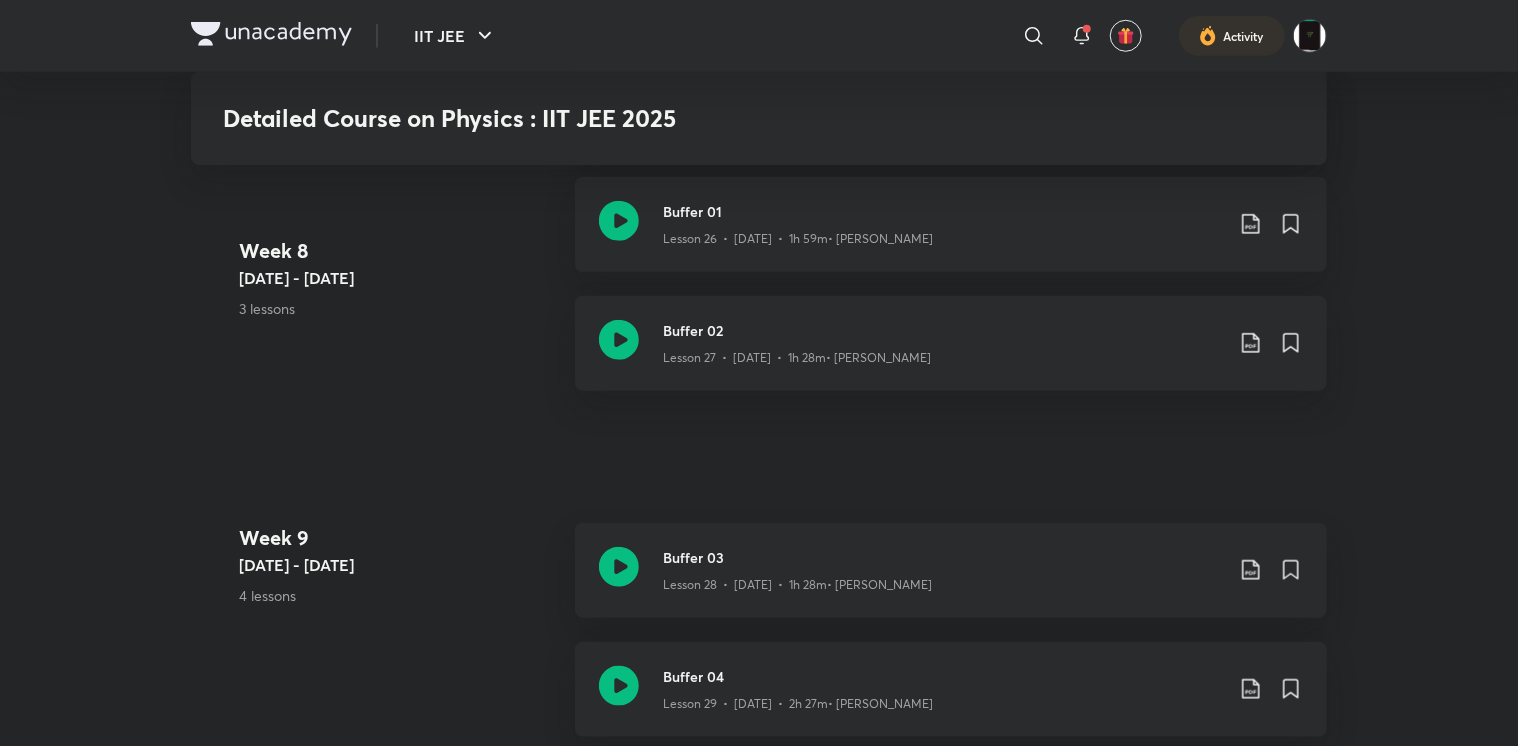 scroll, scrollTop: 4569, scrollLeft: 0, axis: vertical 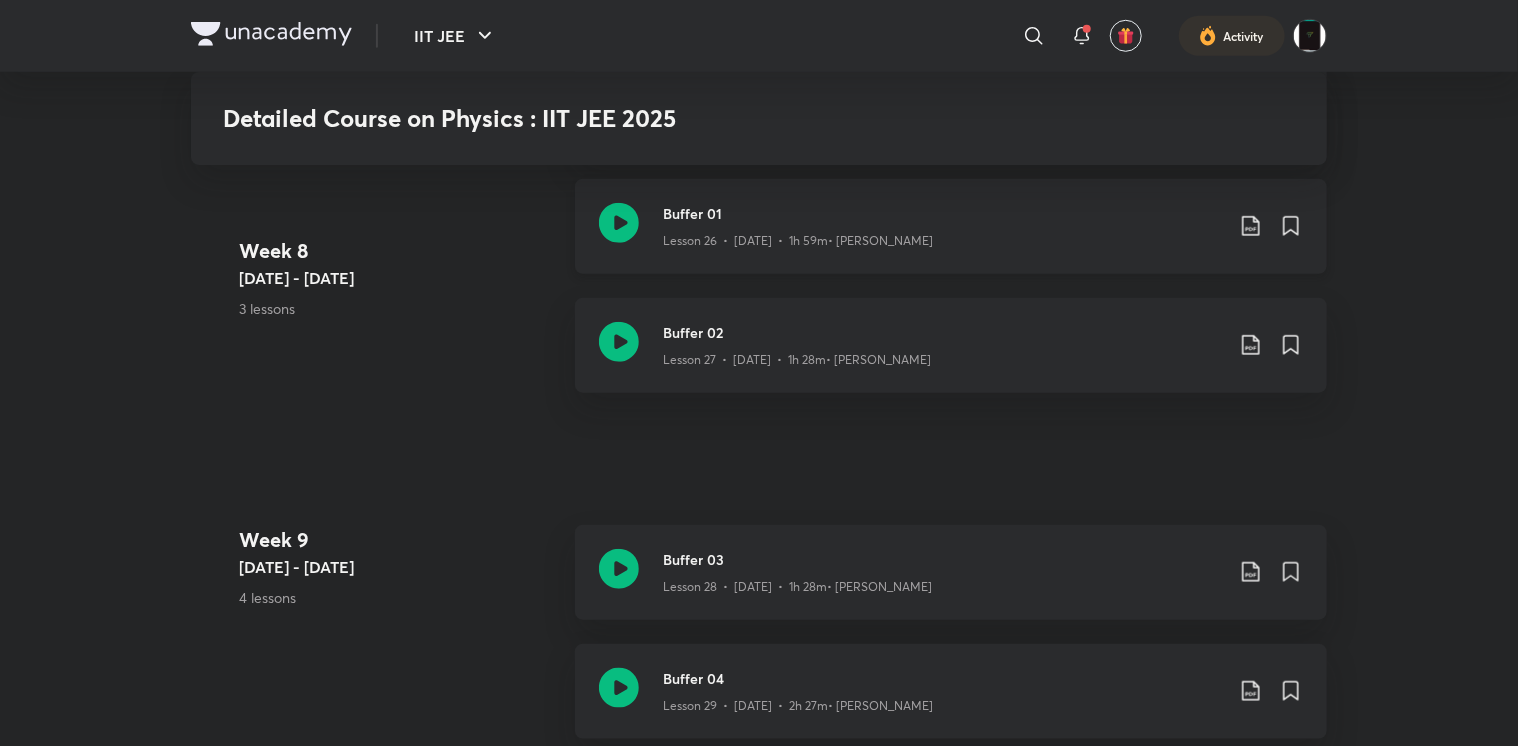 click on "Lesson 26  •  Feb 26  •  1h 59m    •  Rahul Yadav" at bounding box center [798, -3718] 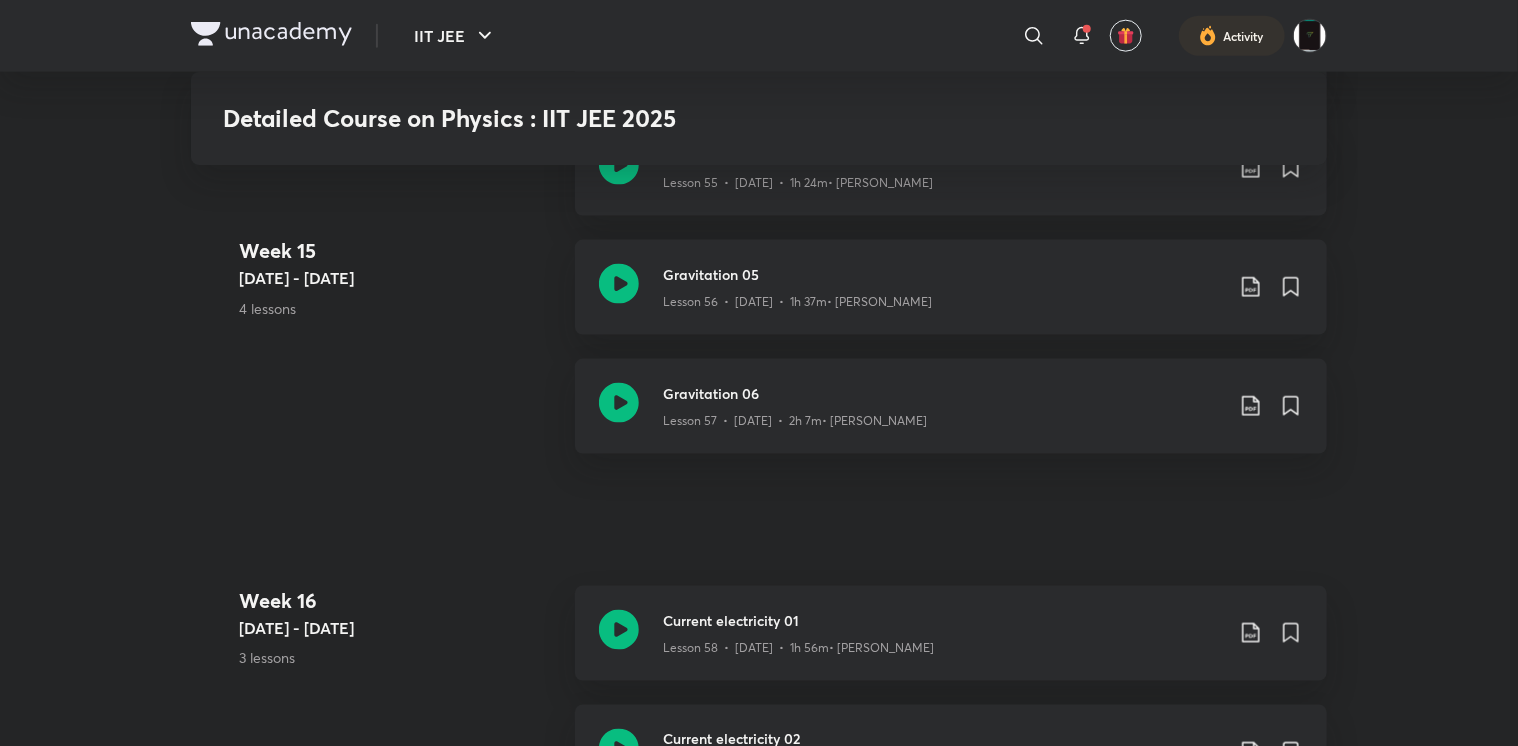 scroll, scrollTop: 8836, scrollLeft: 0, axis: vertical 